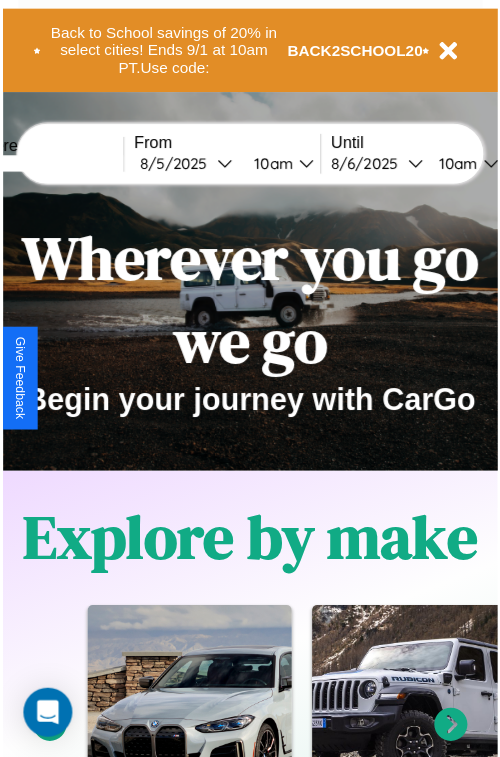scroll, scrollTop: 0, scrollLeft: 0, axis: both 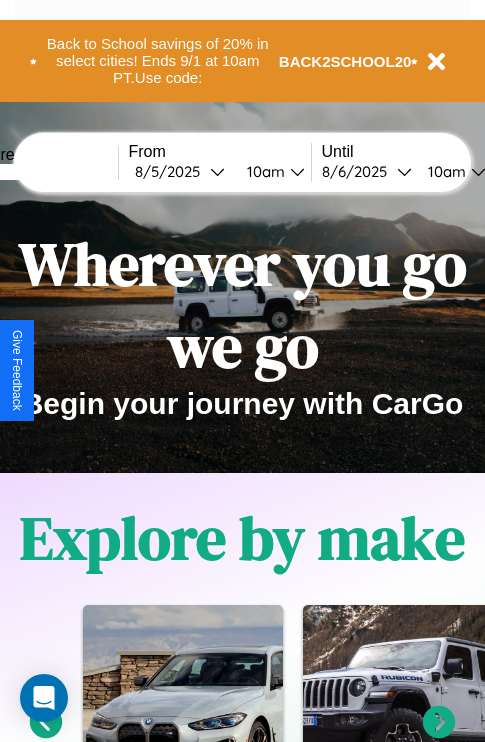 click at bounding box center [43, 172] 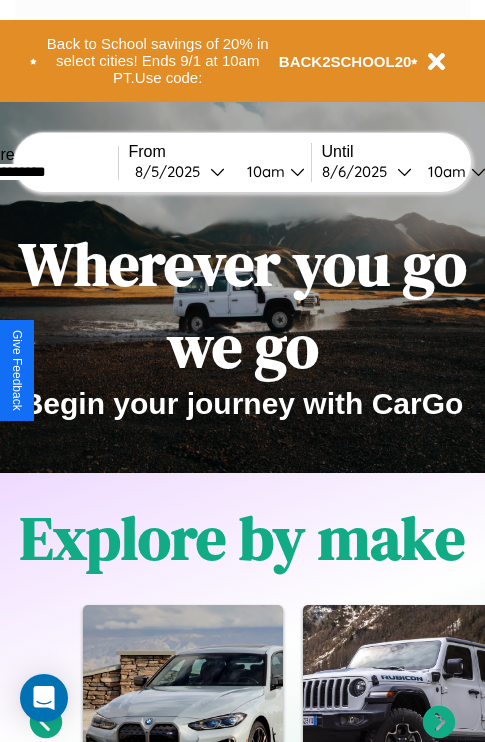 type on "**********" 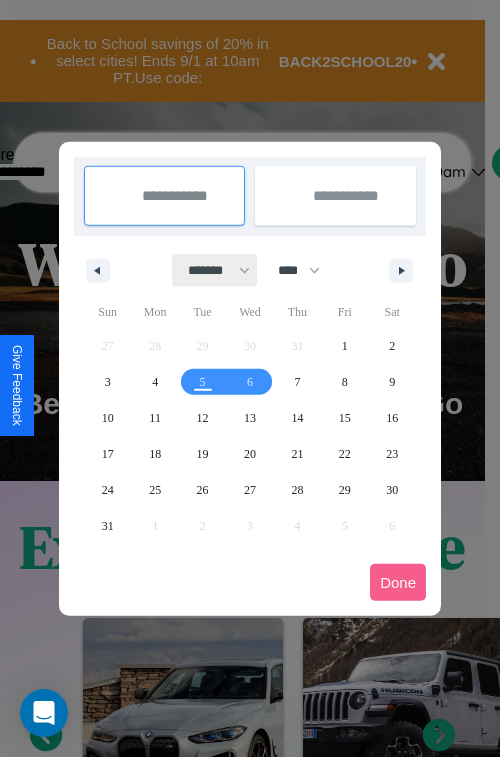 click on "******* ******** ***** ***** *** **** **** ****** ********* ******* ******** ********" at bounding box center [215, 270] 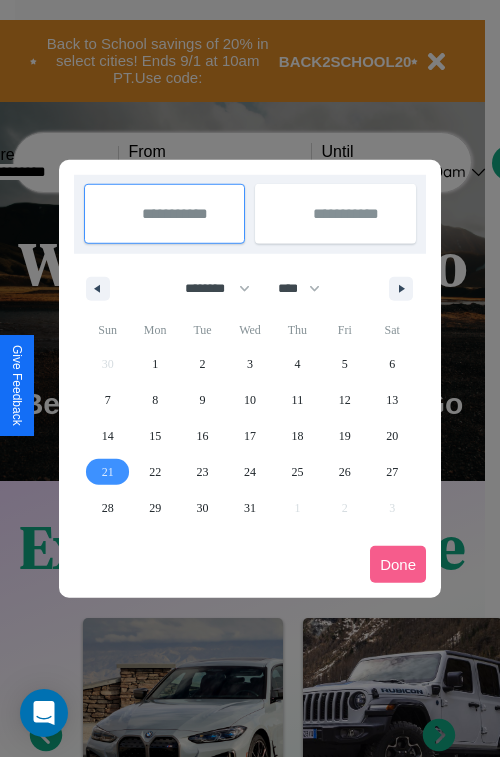 click on "21" at bounding box center (108, 472) 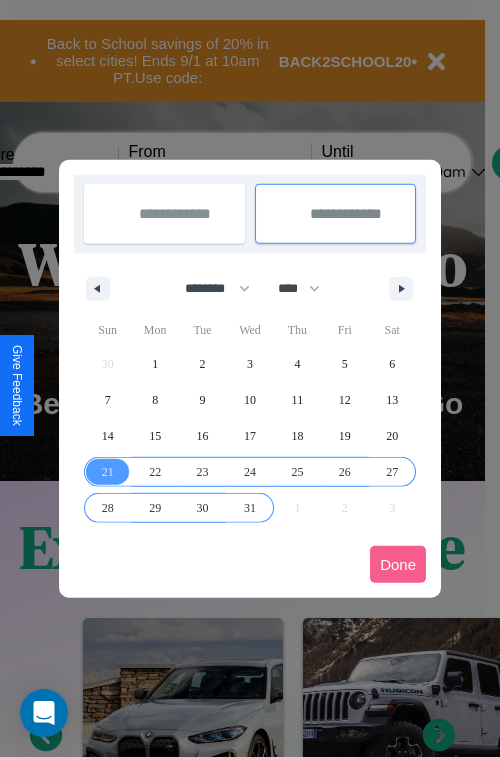 click on "31" at bounding box center (250, 508) 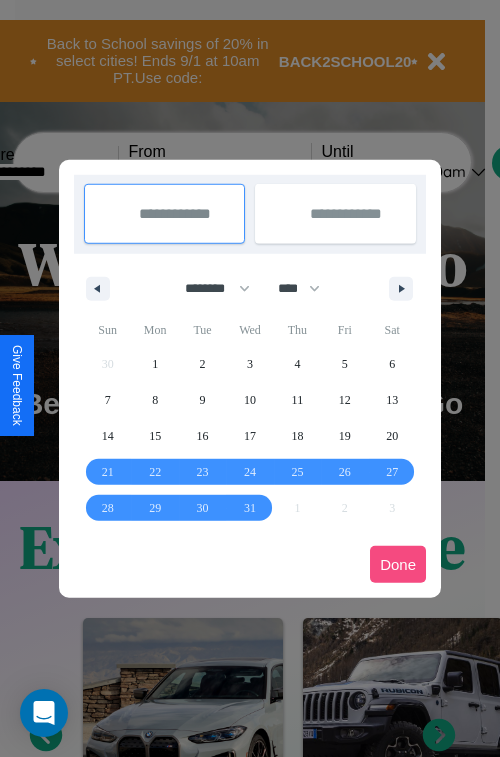 click on "Done" at bounding box center [398, 564] 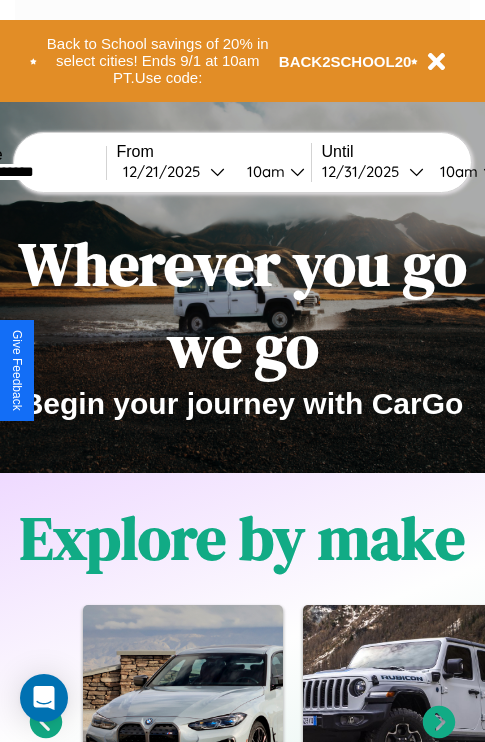 click on "10am" at bounding box center (263, 171) 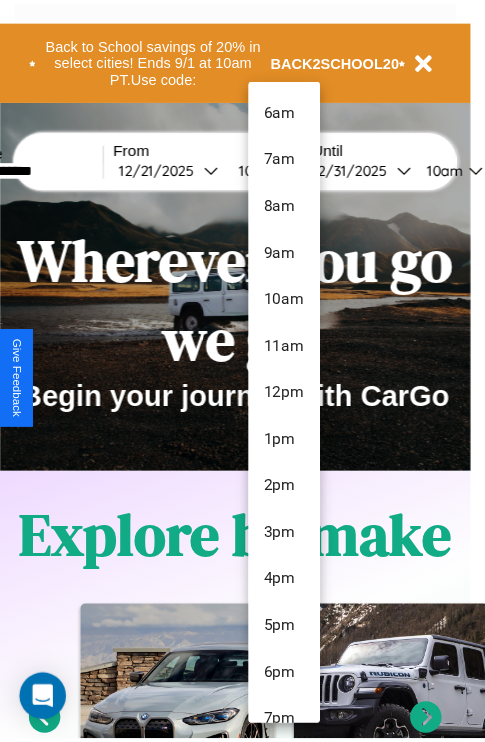 scroll, scrollTop: 163, scrollLeft: 0, axis: vertical 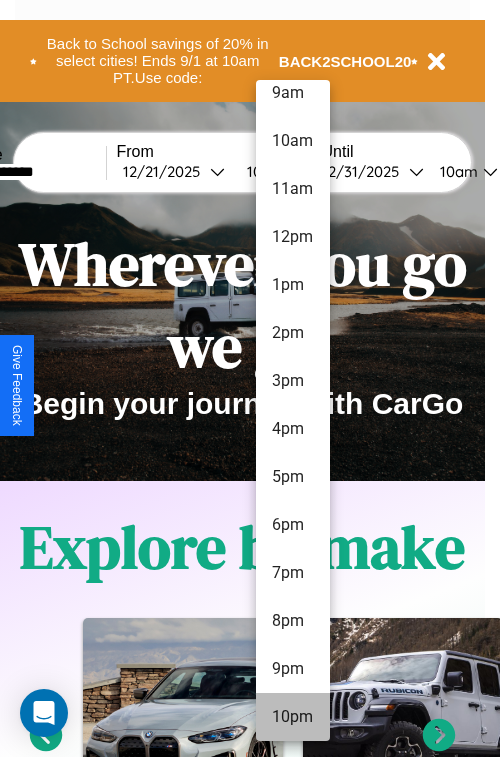 click on "10pm" at bounding box center (293, 717) 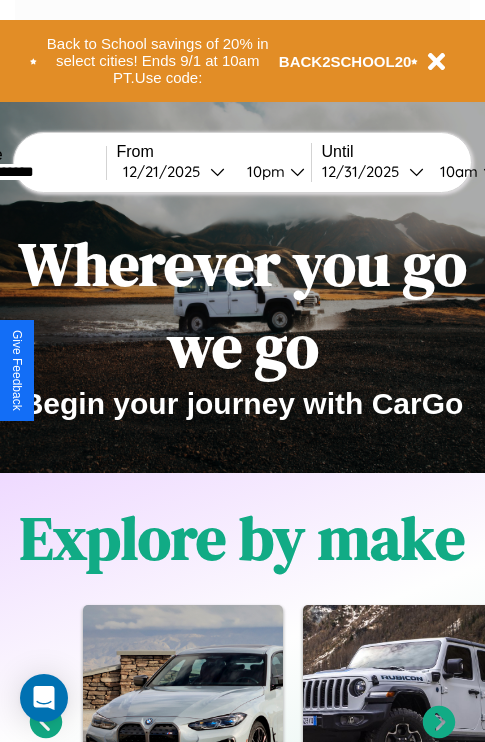 click on "10am" at bounding box center [456, 171] 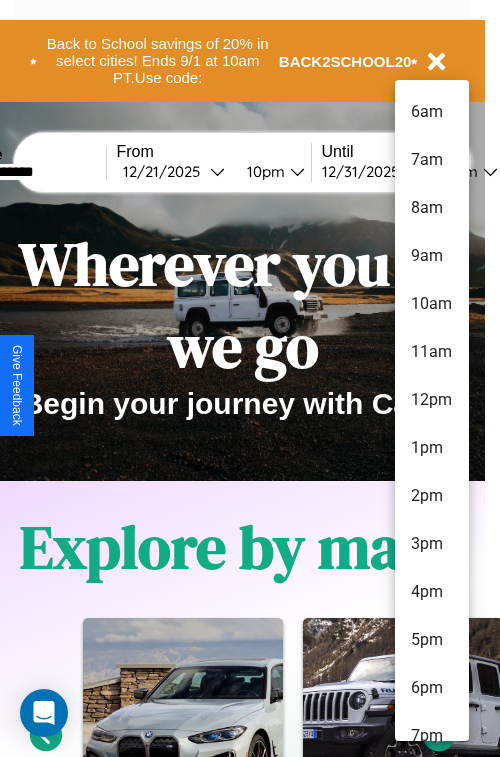 click on "11am" at bounding box center (432, 352) 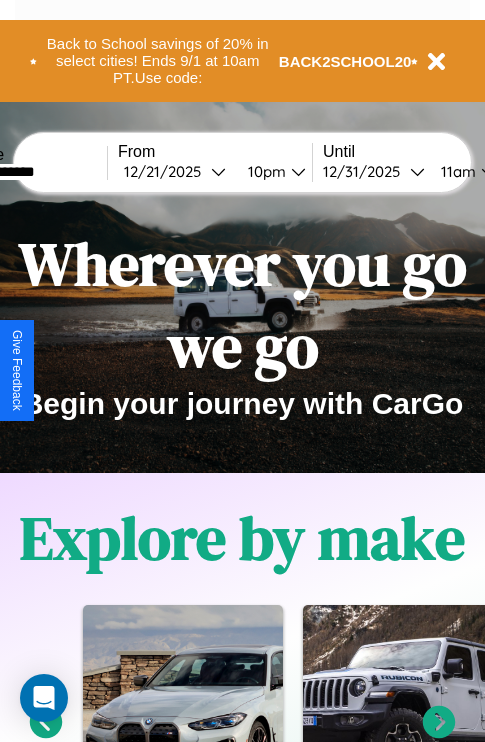 scroll, scrollTop: 0, scrollLeft: 78, axis: horizontal 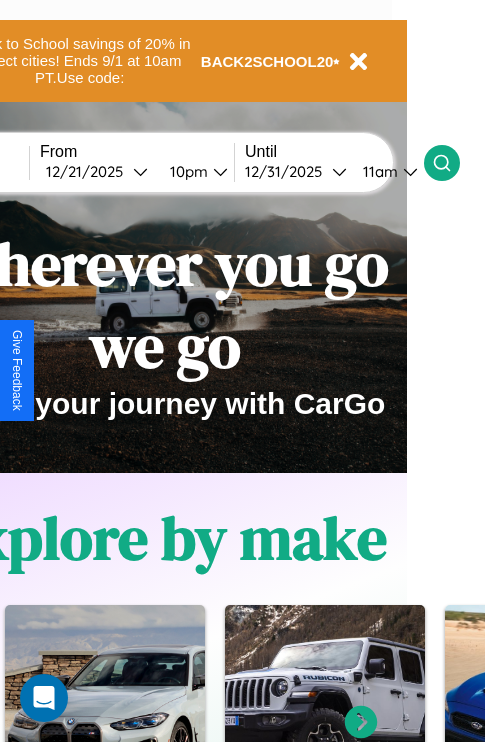 click 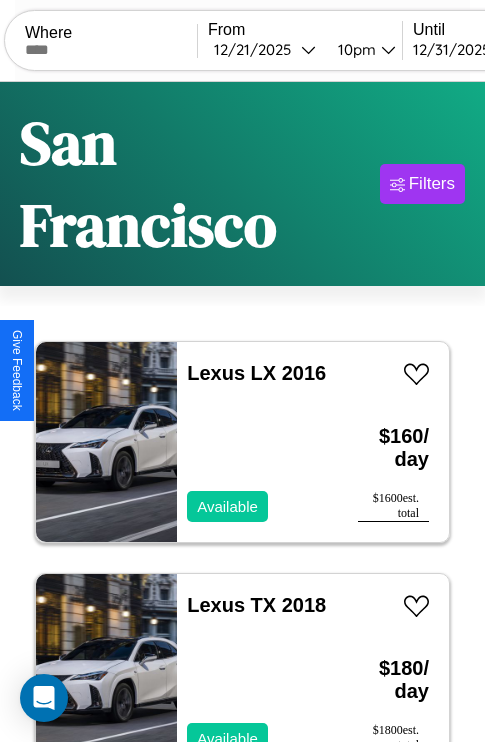 scroll, scrollTop: 74, scrollLeft: 0, axis: vertical 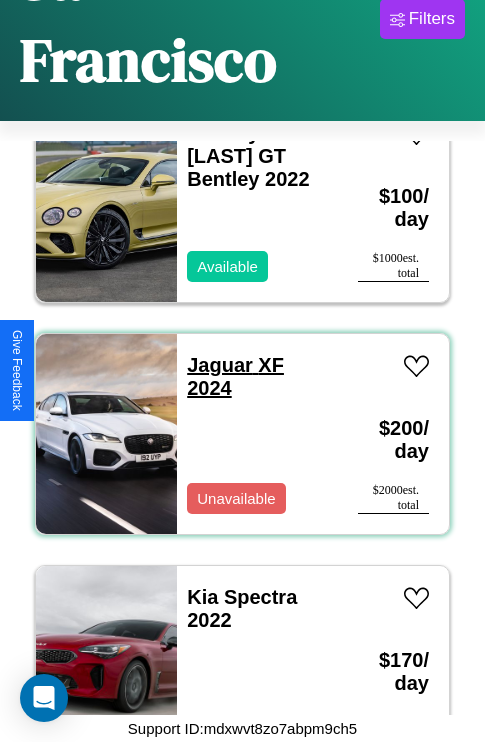 click on "Jaguar   XF   2024" at bounding box center (235, 376) 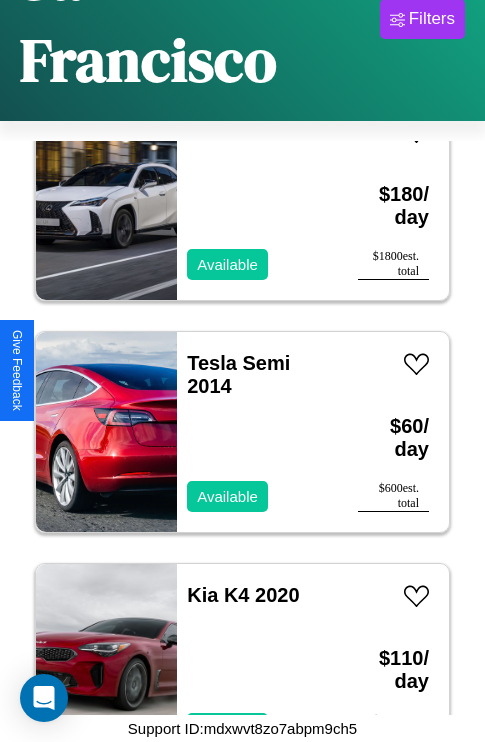 scroll, scrollTop: 307, scrollLeft: 0, axis: vertical 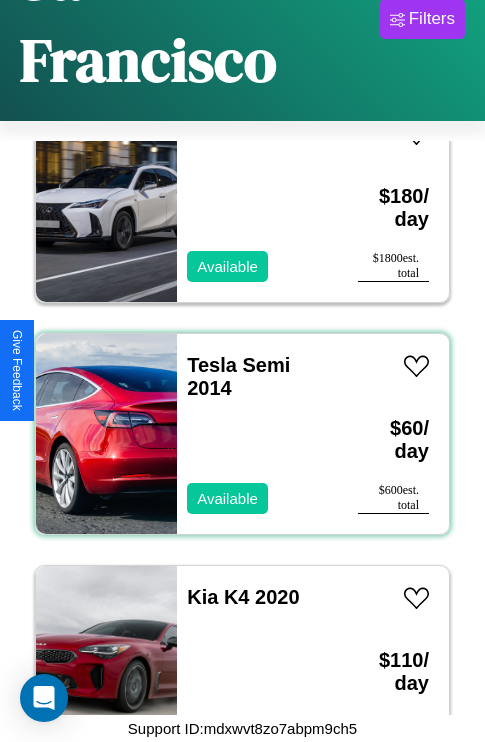 click on "Tesla   Semi   2014 Available" at bounding box center [257, 434] 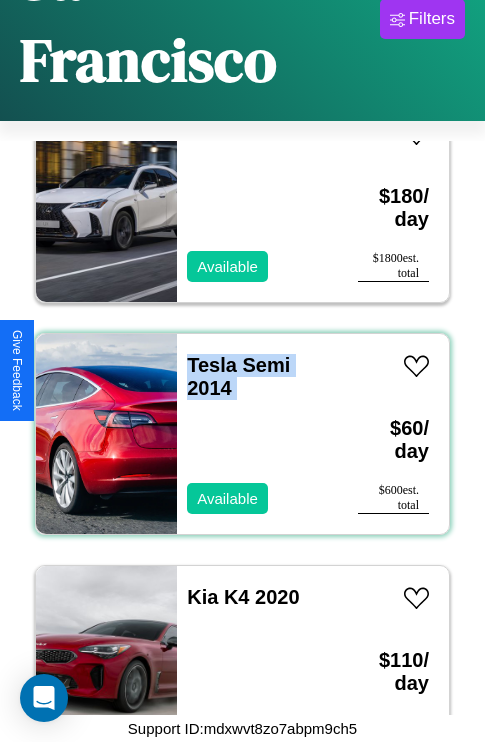 click on "Tesla   Semi   2014 Available" at bounding box center [257, 434] 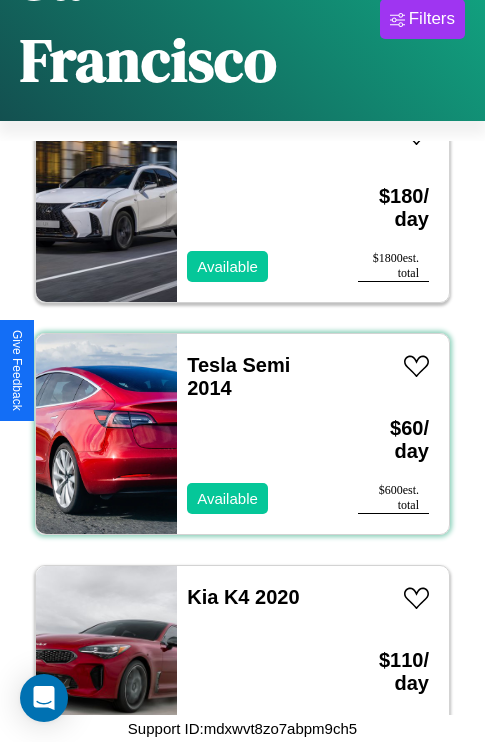 click on "Tesla   Semi   2014 Available" at bounding box center [257, 434] 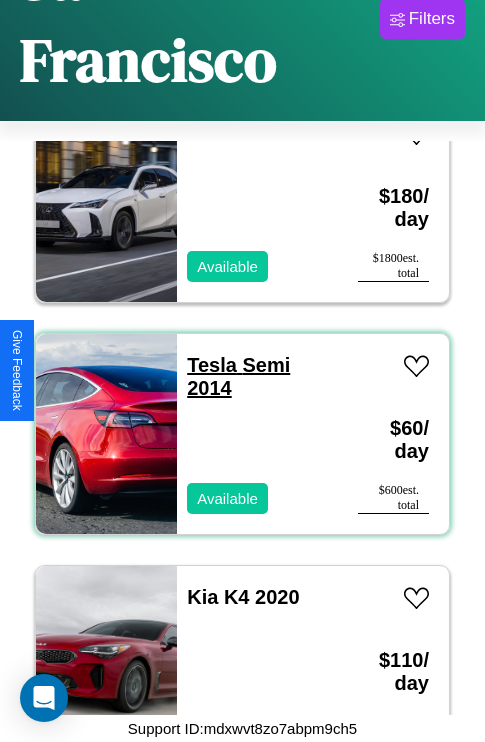 click on "Tesla   Semi   2014" at bounding box center (238, 376) 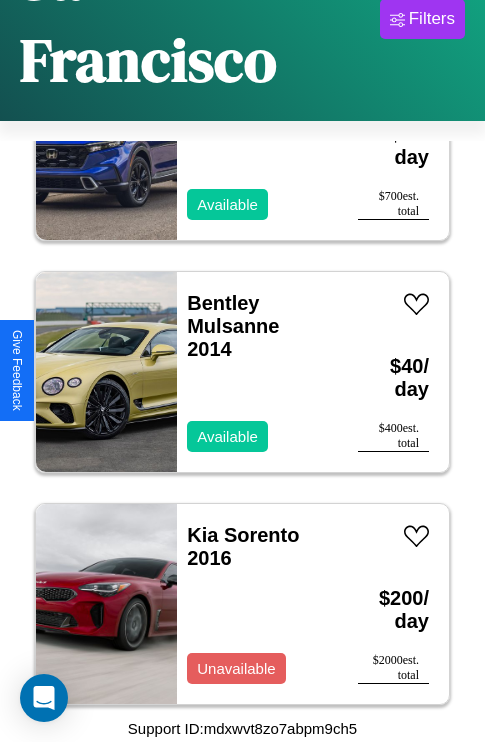 scroll, scrollTop: 1467, scrollLeft: 0, axis: vertical 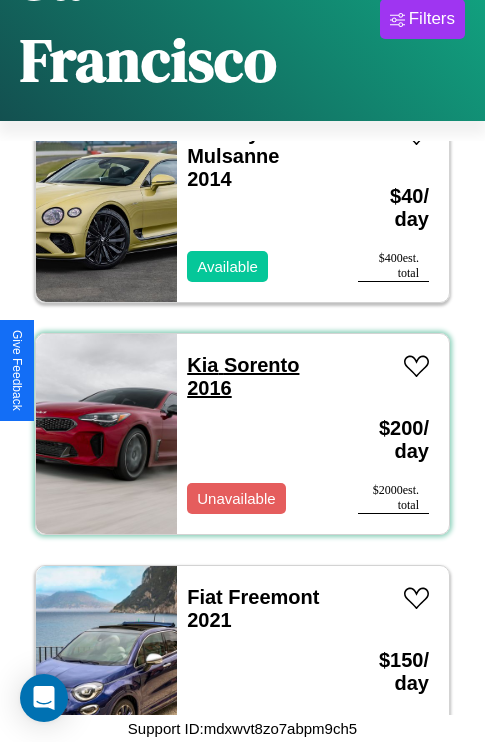 click on "Kia   Sorento   2016" at bounding box center (243, 376) 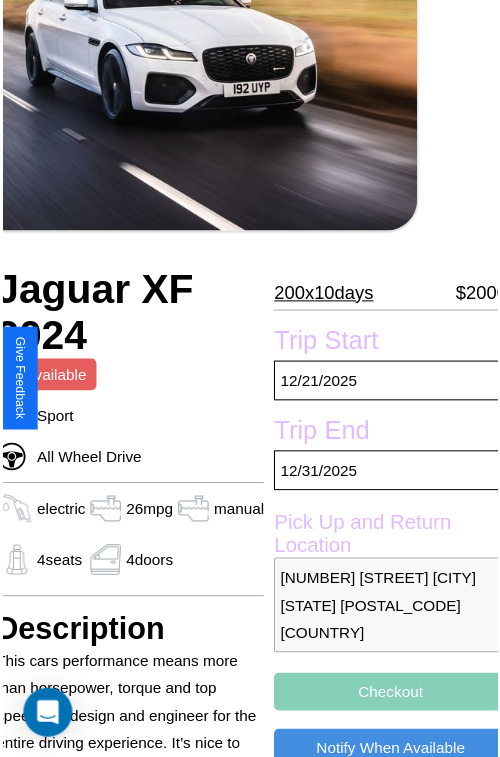 scroll, scrollTop: 221, scrollLeft: 80, axis: both 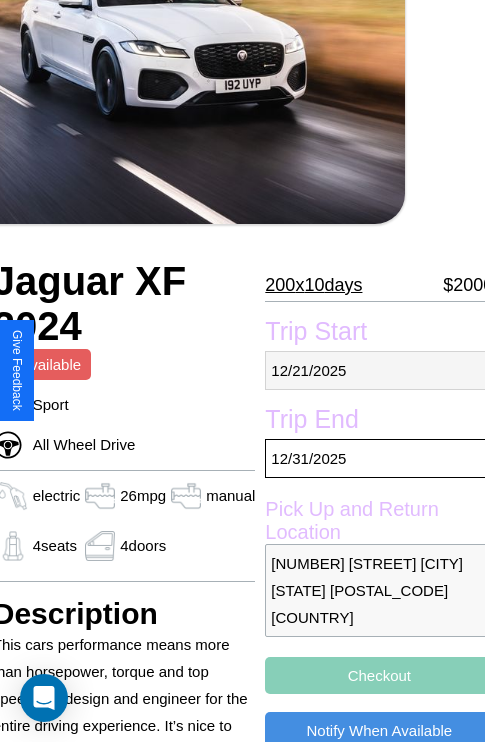 click on "[MM] / [DD] / [YYYY]" at bounding box center (379, 370) 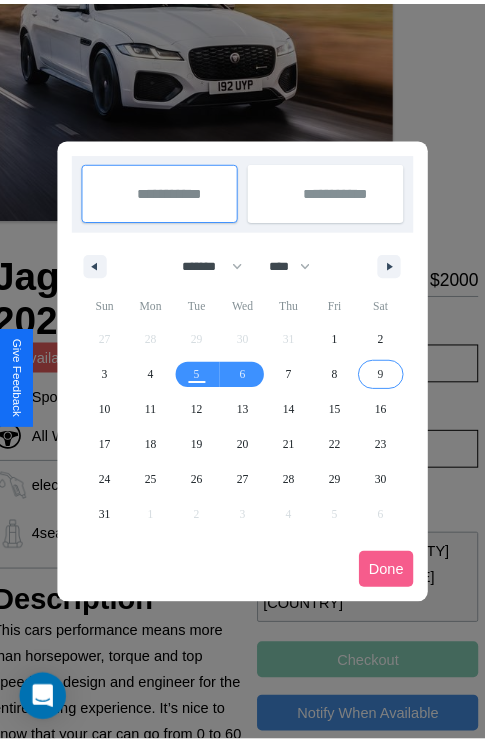 scroll, scrollTop: 0, scrollLeft: 80, axis: horizontal 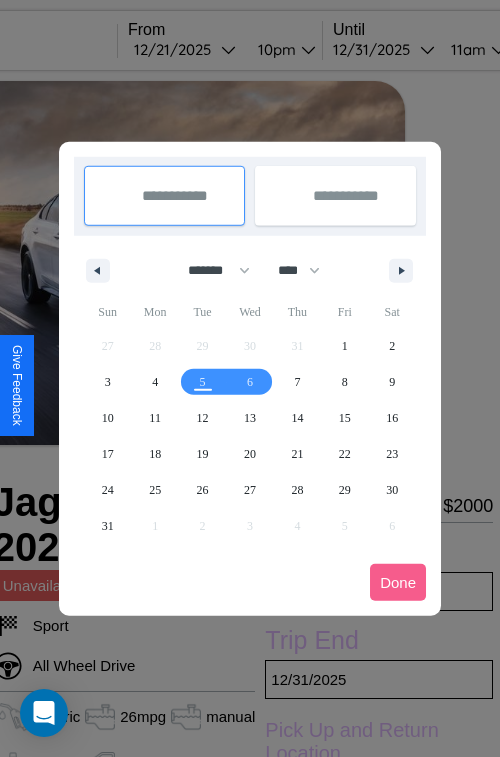 click at bounding box center [250, 378] 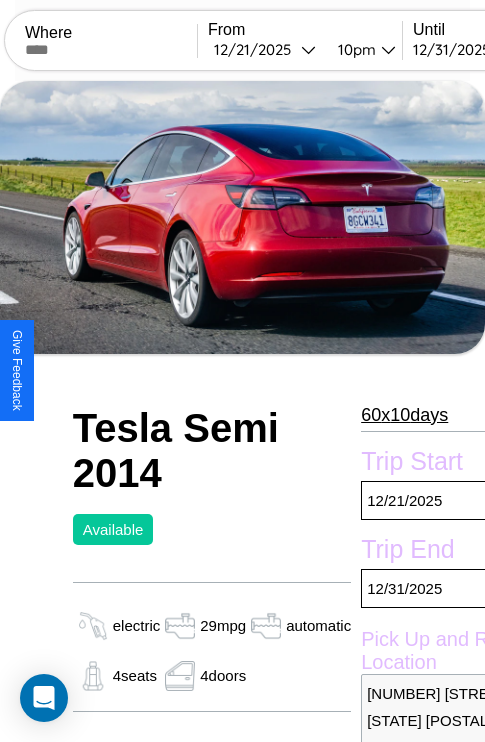 scroll, scrollTop: 44, scrollLeft: 0, axis: vertical 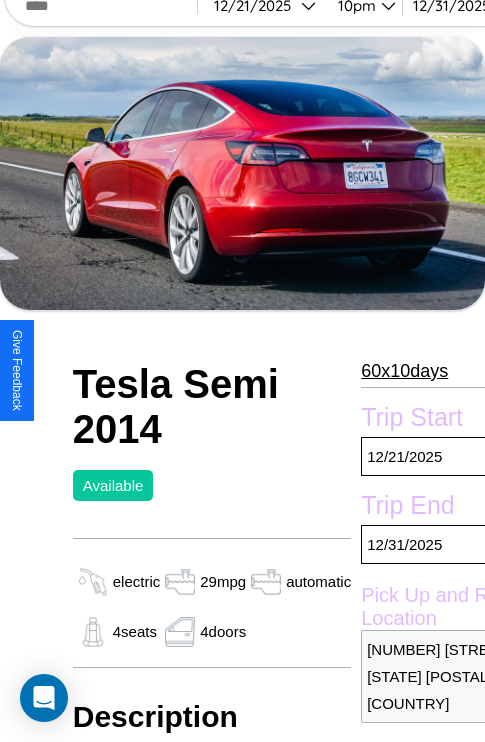click on "60  x  10  days" at bounding box center [404, 371] 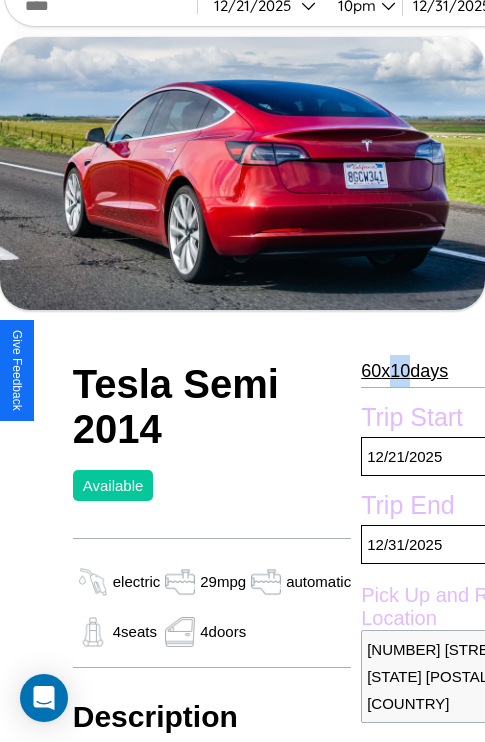 click on "60  x  10  days" at bounding box center (404, 371) 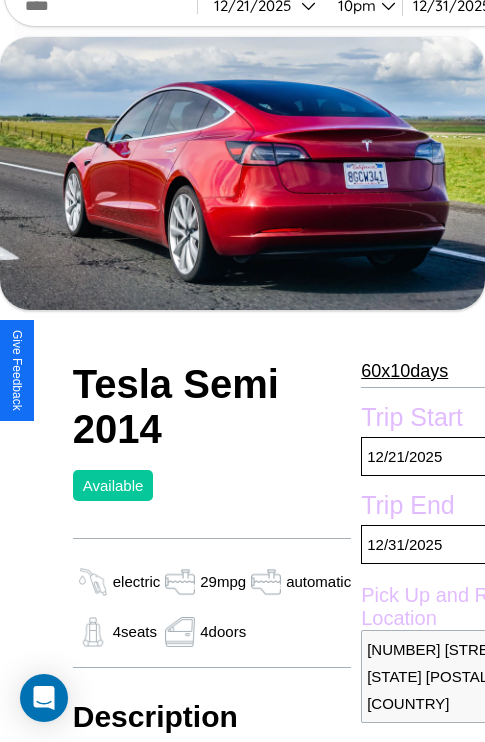 click on "60  x  10  days" at bounding box center (404, 371) 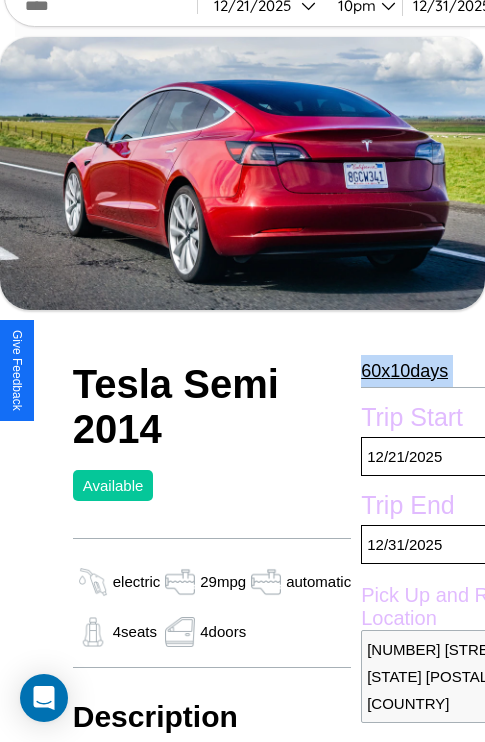 click on "60  x  10  days" at bounding box center (404, 371) 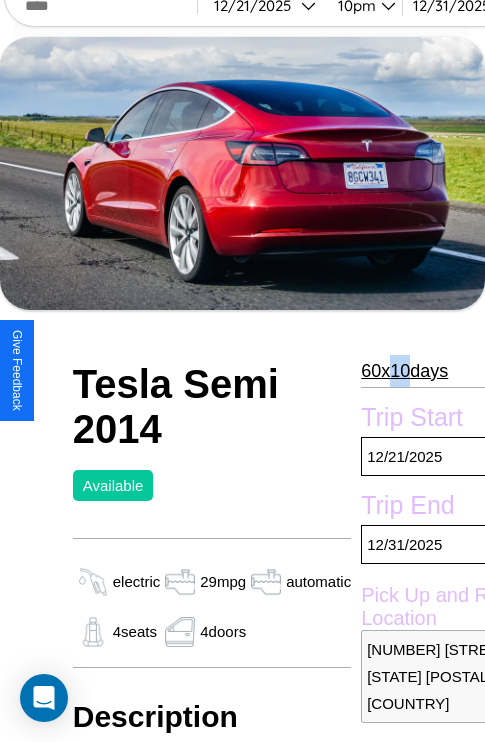 click on "60  x  10  days" at bounding box center [404, 371] 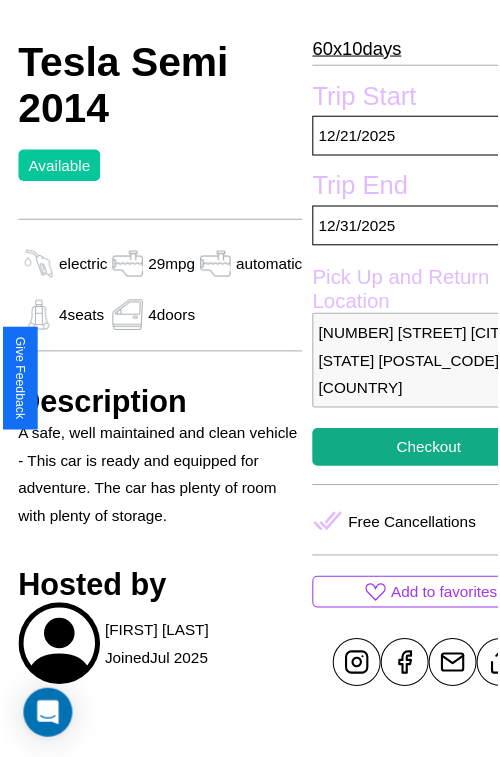 scroll, scrollTop: 577, scrollLeft: 96, axis: both 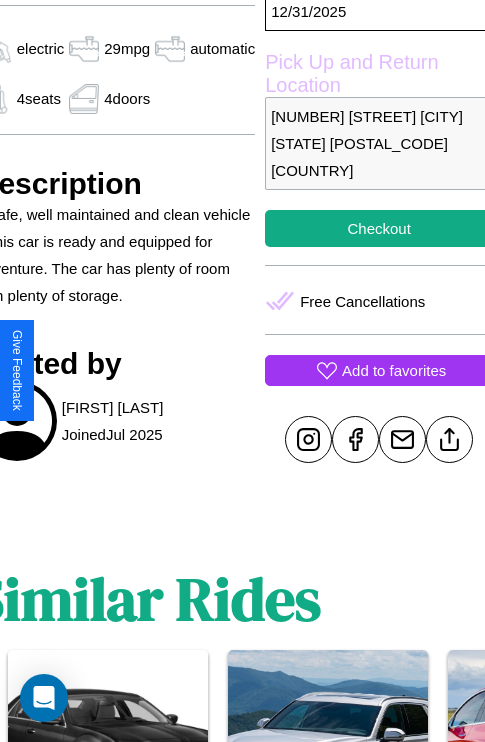 click on "Add to favorites" at bounding box center (394, 370) 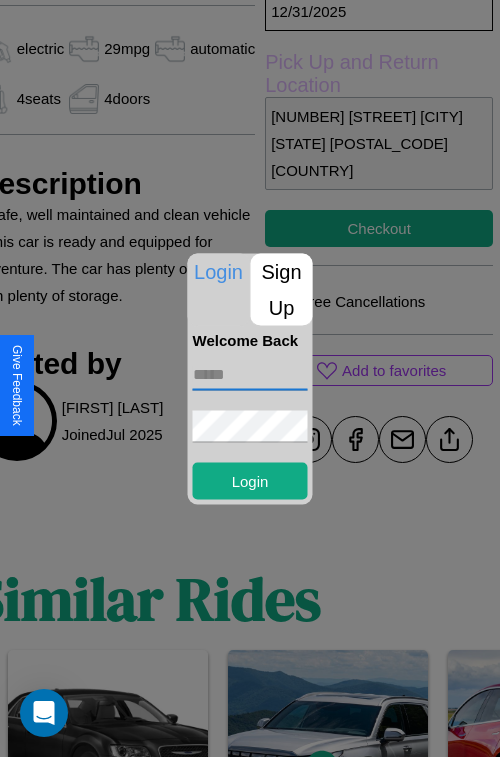 click at bounding box center [250, 374] 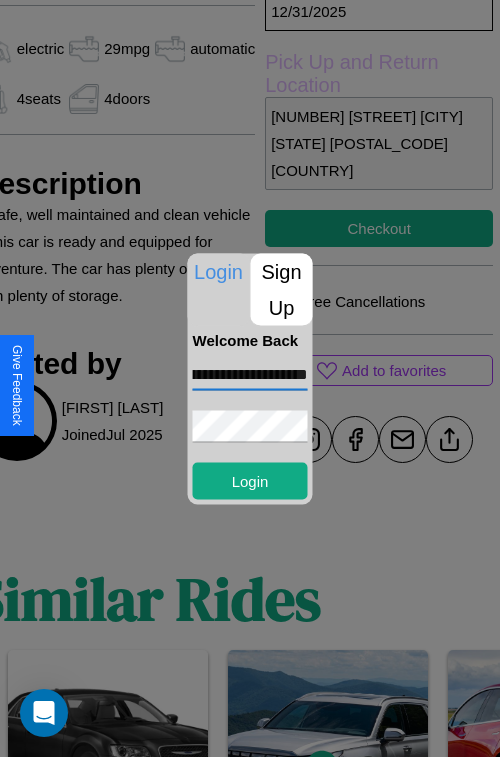 scroll, scrollTop: 0, scrollLeft: 67, axis: horizontal 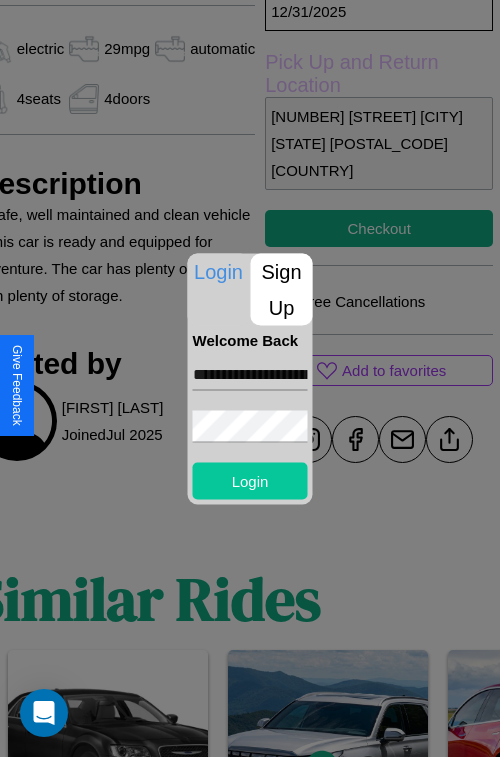 click on "Login" at bounding box center (250, 480) 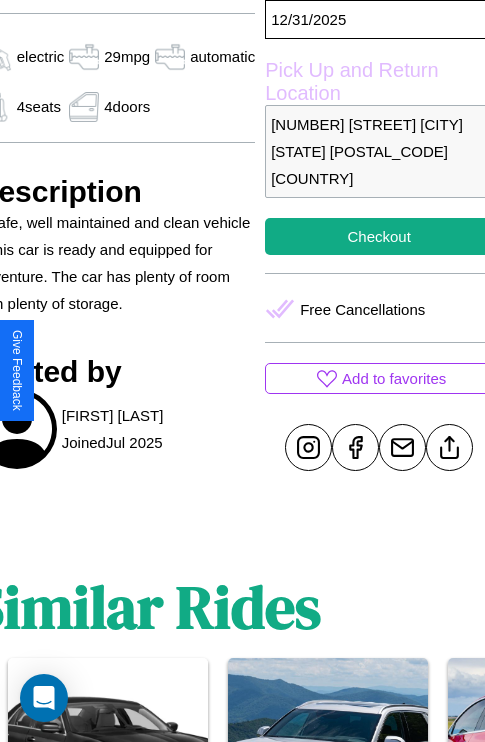 scroll, scrollTop: 435, scrollLeft: 96, axis: both 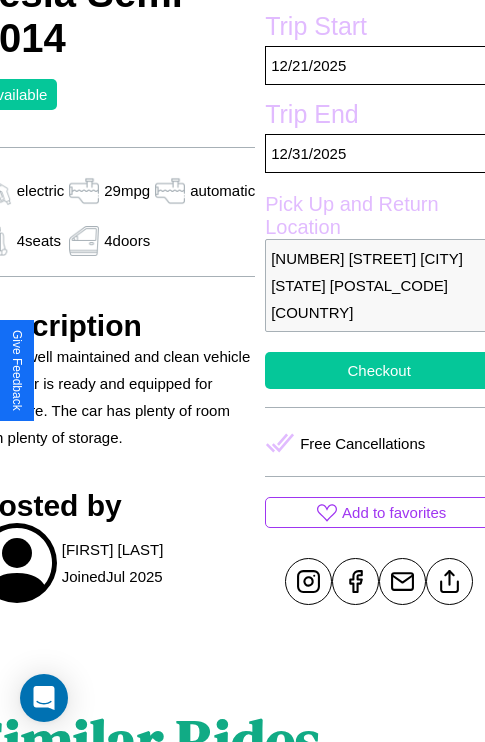 click on "Checkout" at bounding box center [379, 370] 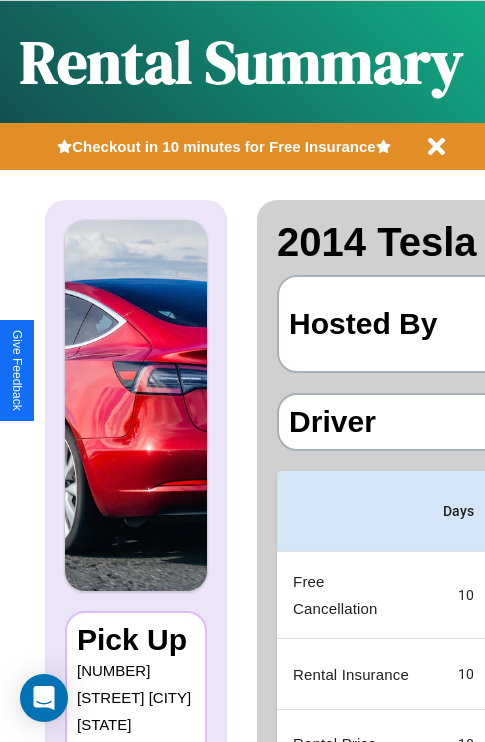 scroll, scrollTop: 0, scrollLeft: 383, axis: horizontal 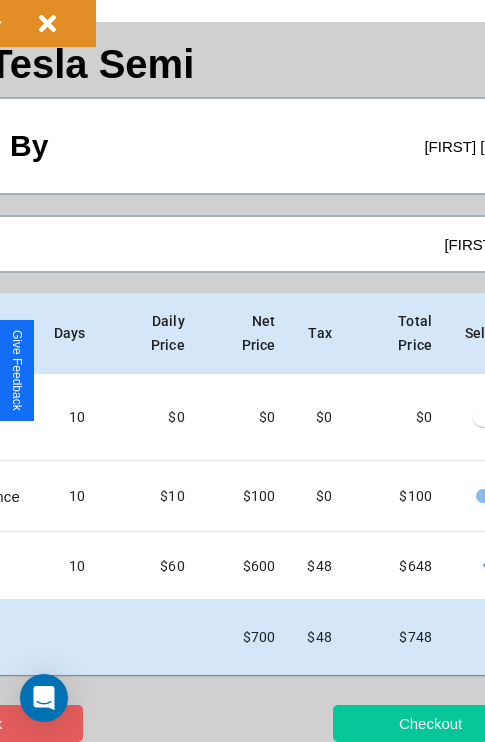 click on "Checkout" at bounding box center [430, 723] 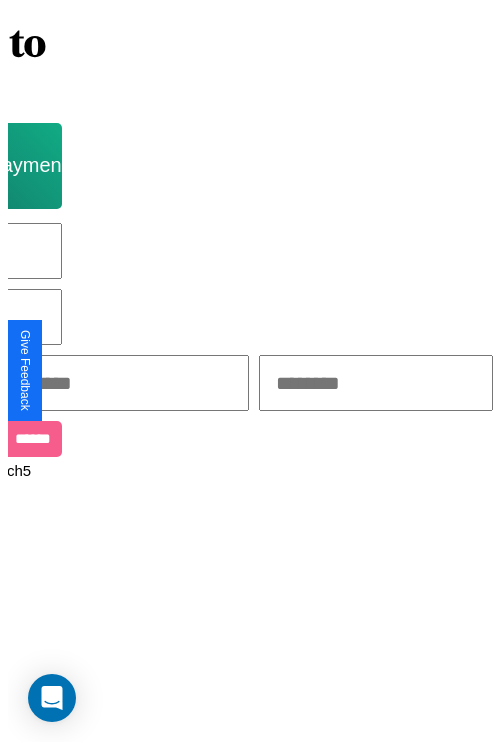 scroll, scrollTop: 0, scrollLeft: 0, axis: both 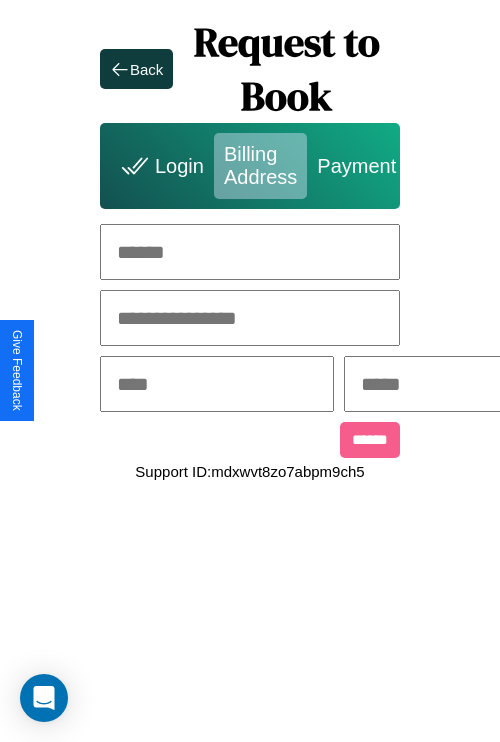 click at bounding box center (250, 252) 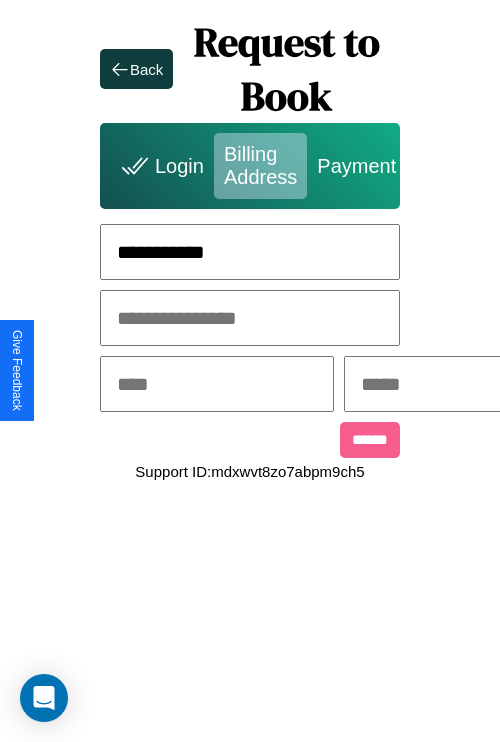 type on "**********" 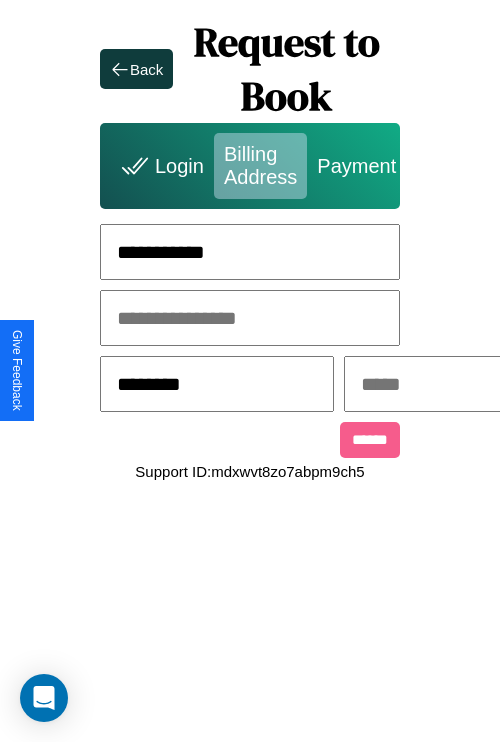 type on "********" 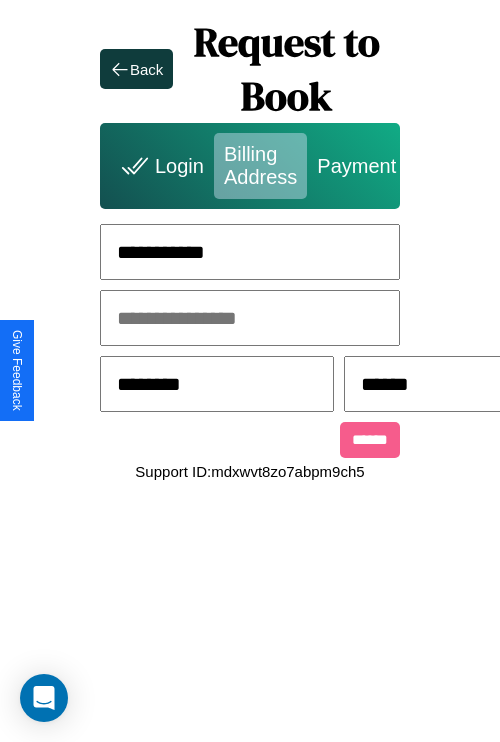 scroll, scrollTop: 0, scrollLeft: 517, axis: horizontal 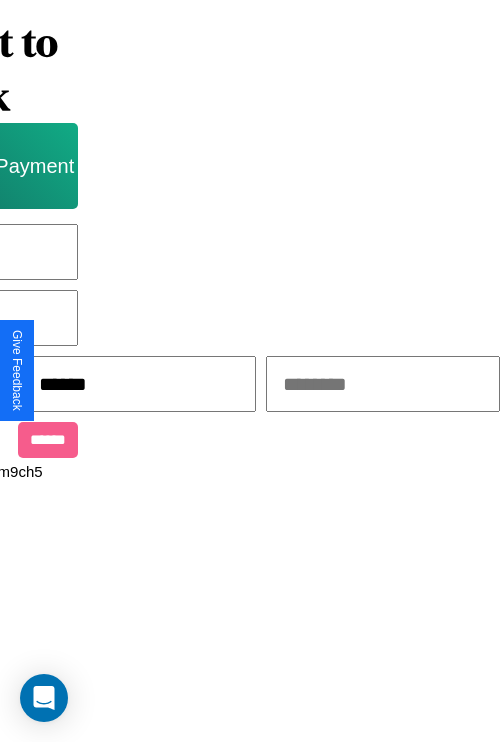 type on "******" 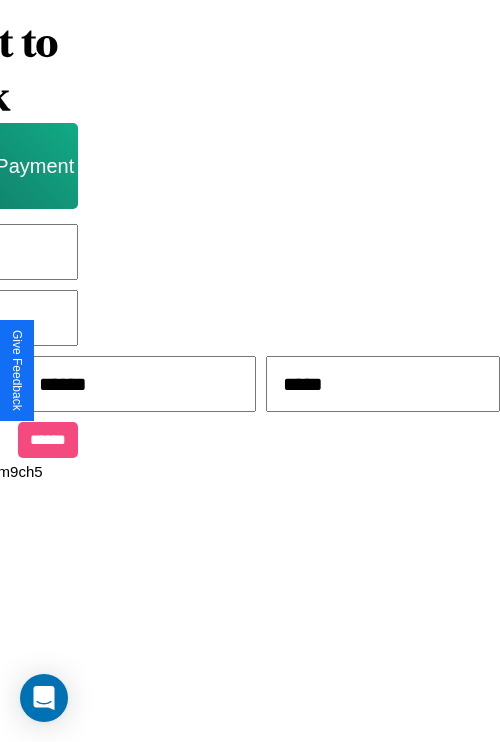 type on "*****" 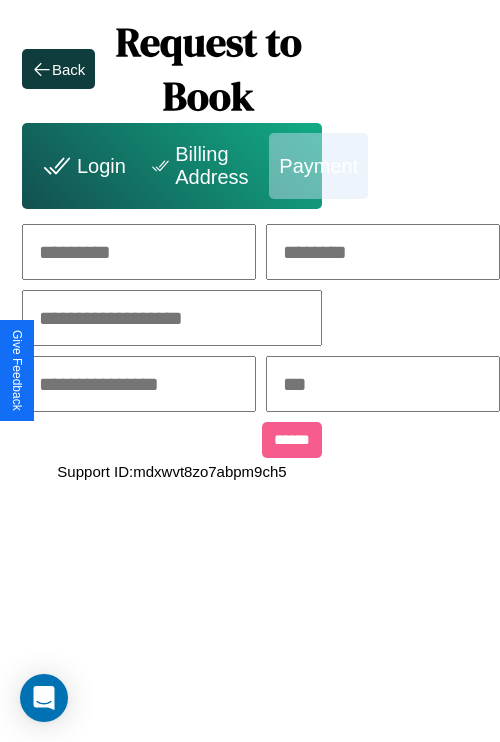 click at bounding box center (139, 252) 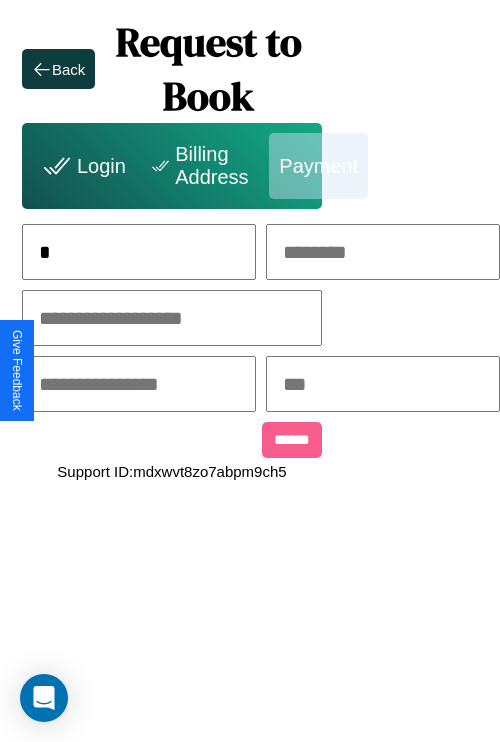 scroll, scrollTop: 0, scrollLeft: 130, axis: horizontal 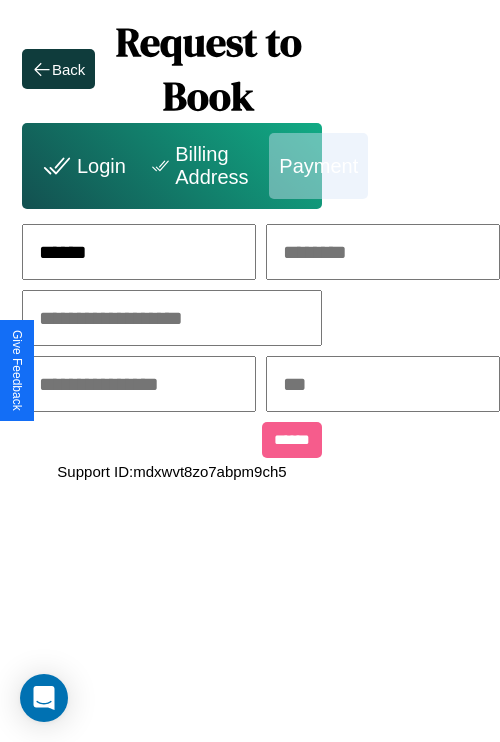 type on "******" 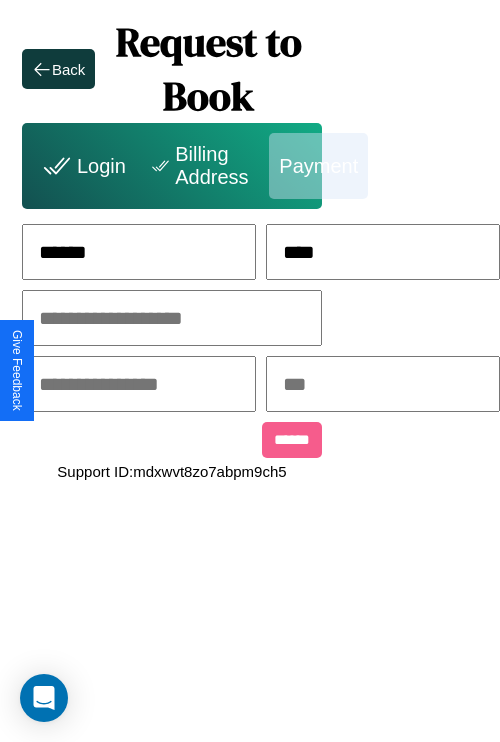 type on "****" 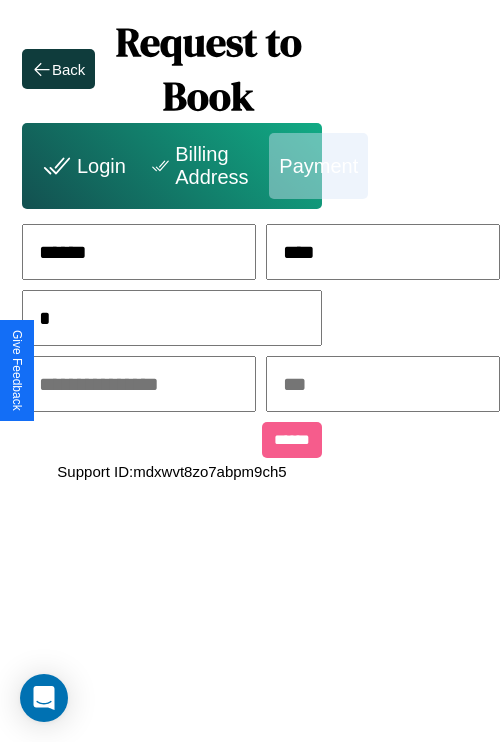 scroll, scrollTop: 0, scrollLeft: 128, axis: horizontal 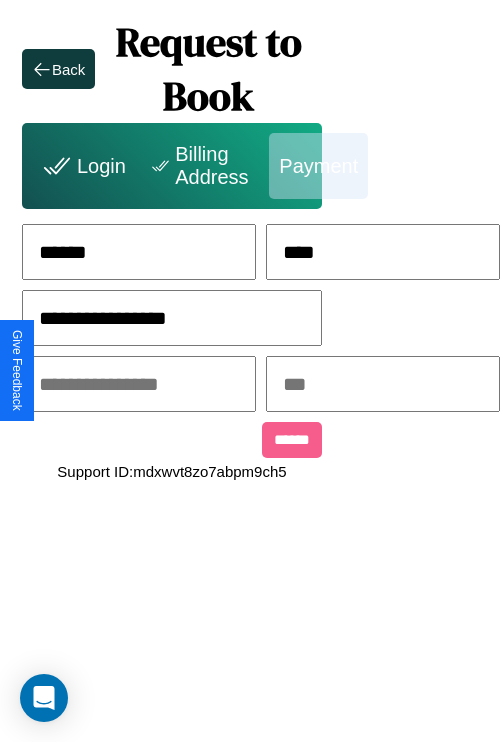 type on "**********" 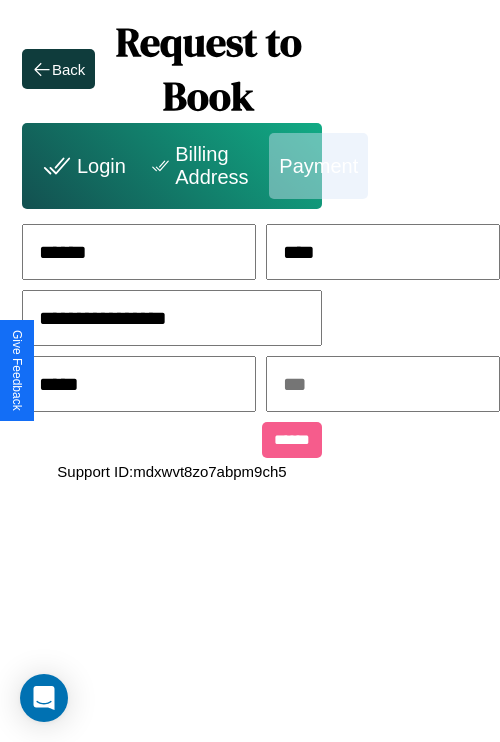 type on "*****" 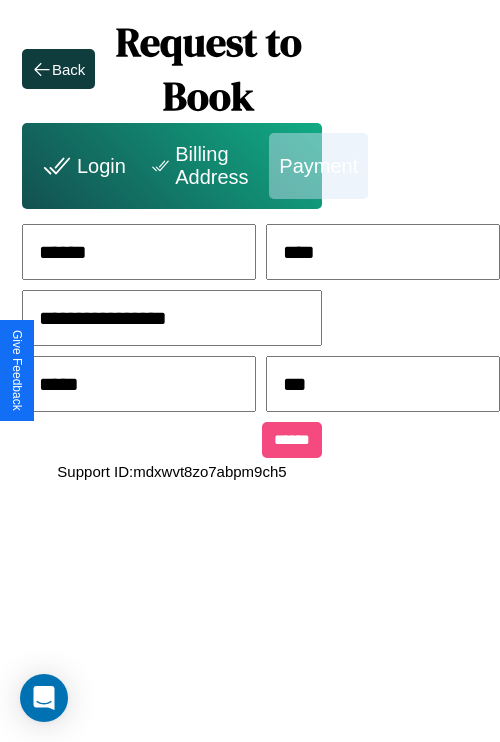 type on "***" 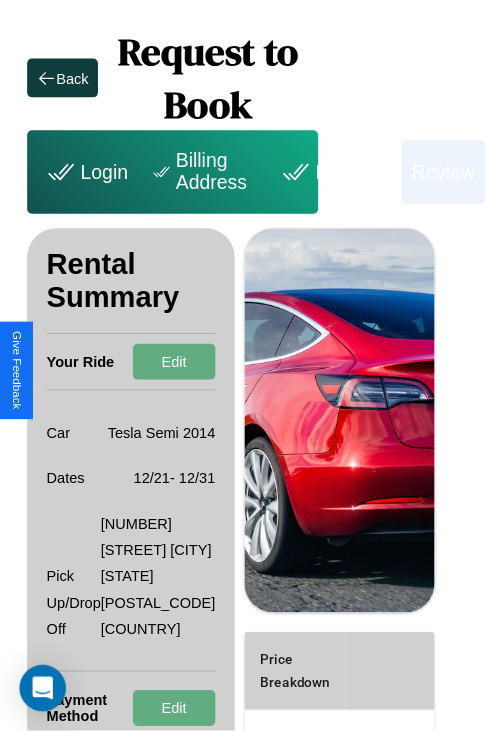 scroll, scrollTop: 0, scrollLeft: 72, axis: horizontal 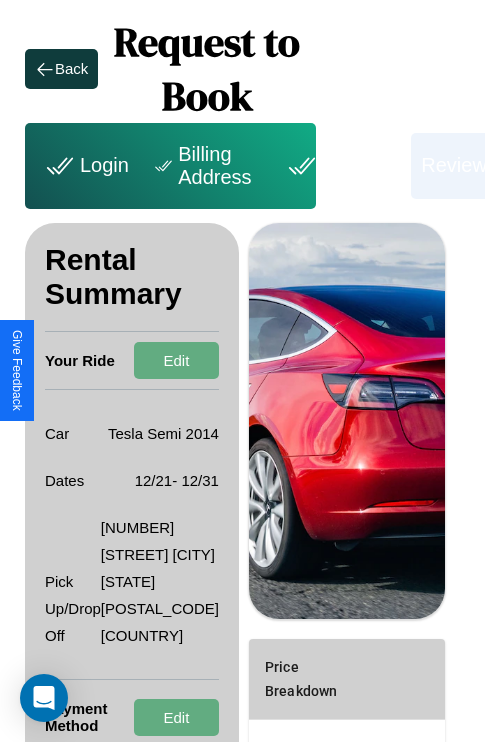 click on "Billing Address" at bounding box center [205, 166] 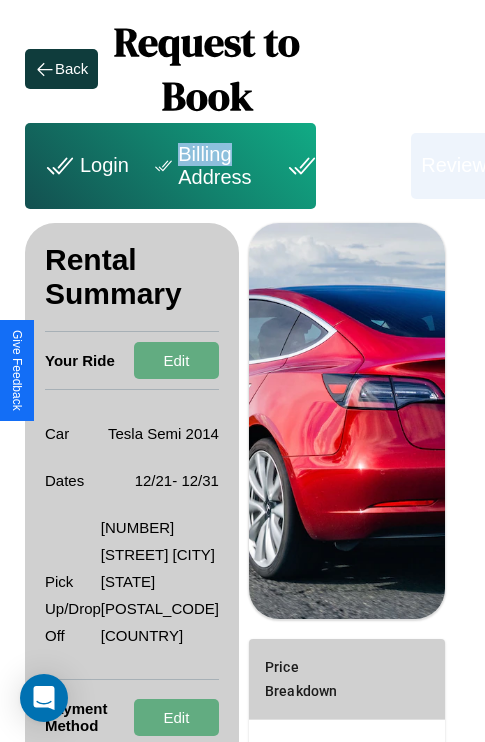 click on "Billing Address" at bounding box center (205, 166) 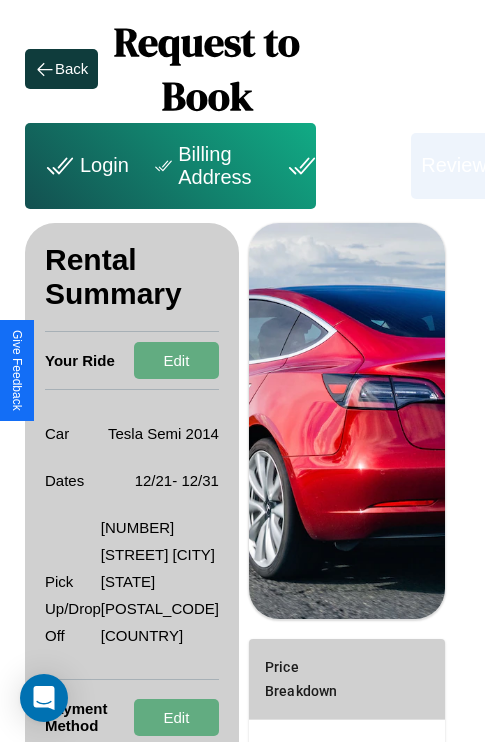 click on "Billing Address" at bounding box center [205, 166] 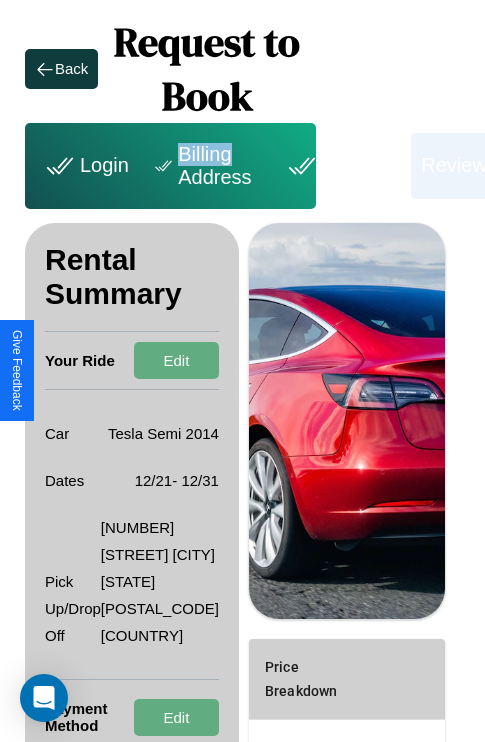 click on "Billing Address" at bounding box center [205, 166] 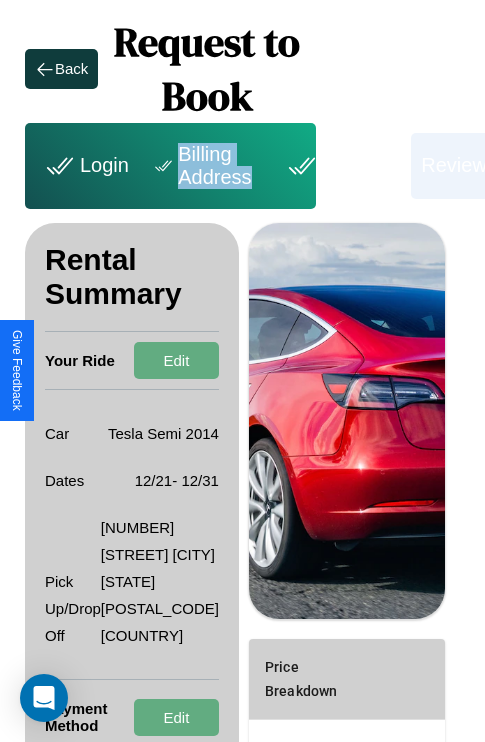 click on "Billing Address" at bounding box center (205, 166) 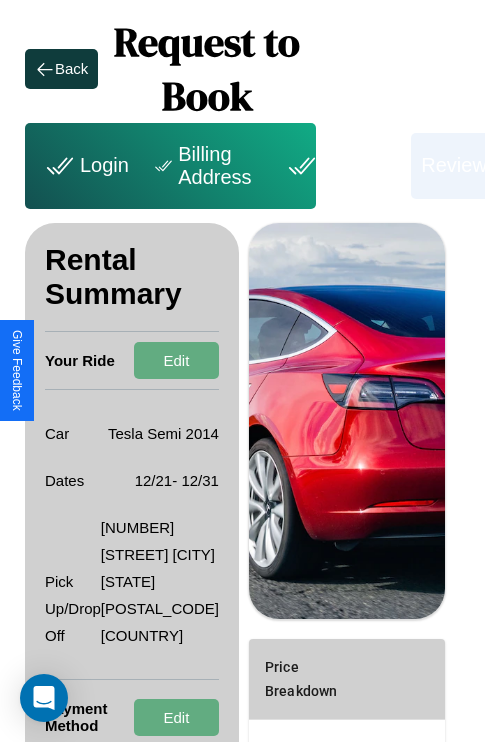 click on "Billing Address" at bounding box center (205, 166) 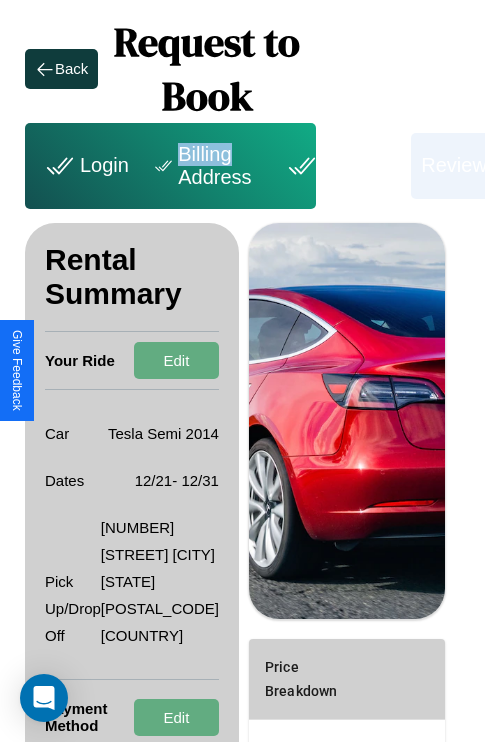 click on "Billing Address" at bounding box center (205, 166) 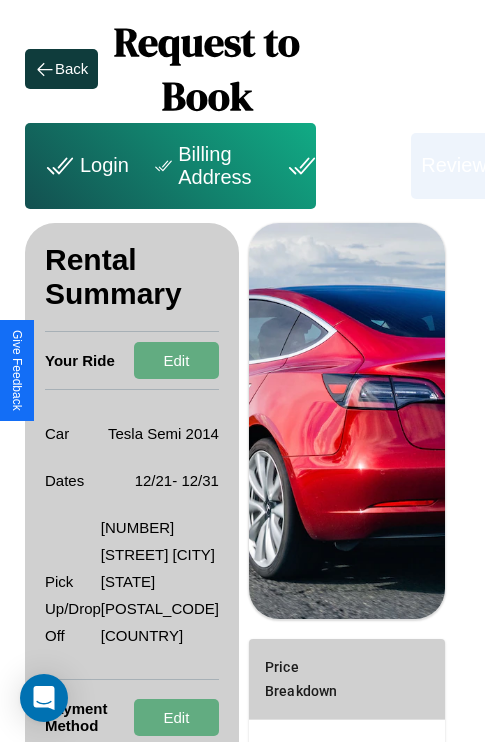 scroll, scrollTop: 328, scrollLeft: 72, axis: both 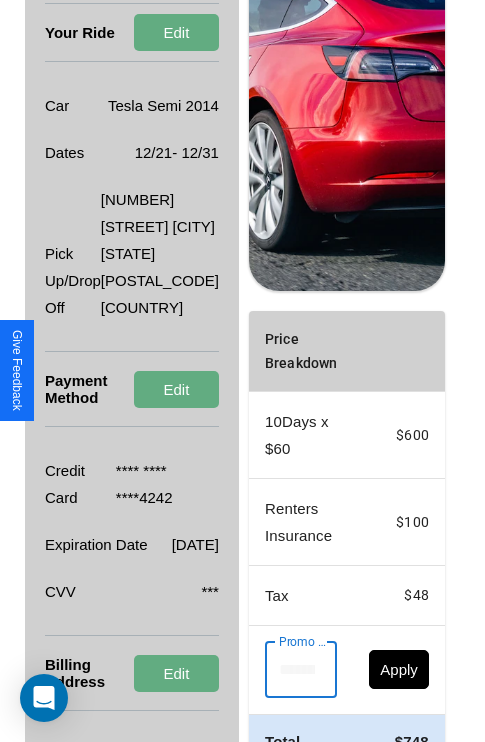click on "Promo Code" at bounding box center (290, 670) 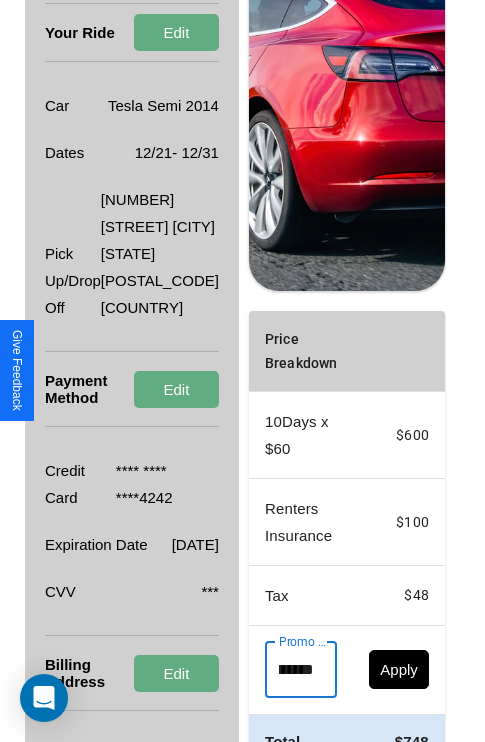 scroll, scrollTop: 0, scrollLeft: 71, axis: horizontal 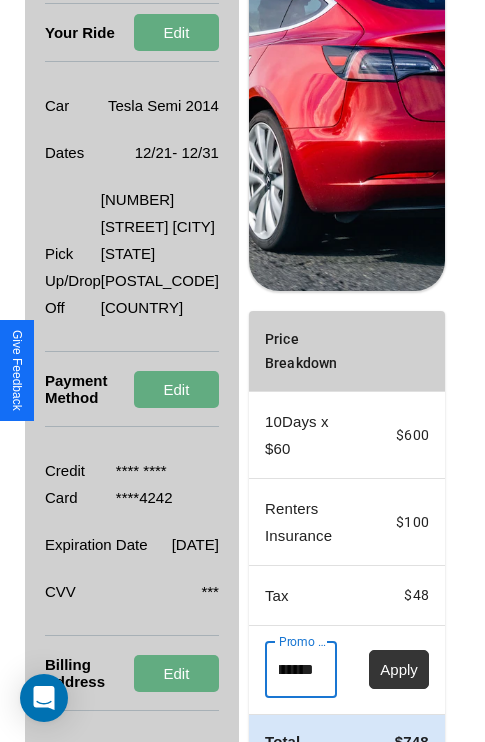 type on "**********" 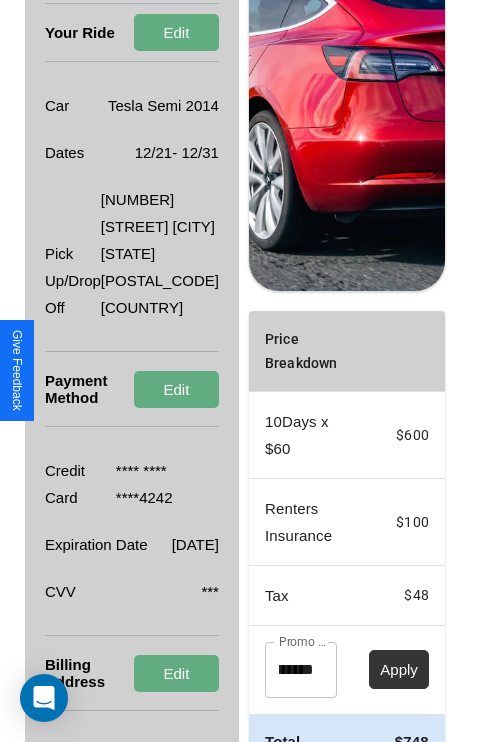 scroll, scrollTop: 0, scrollLeft: 0, axis: both 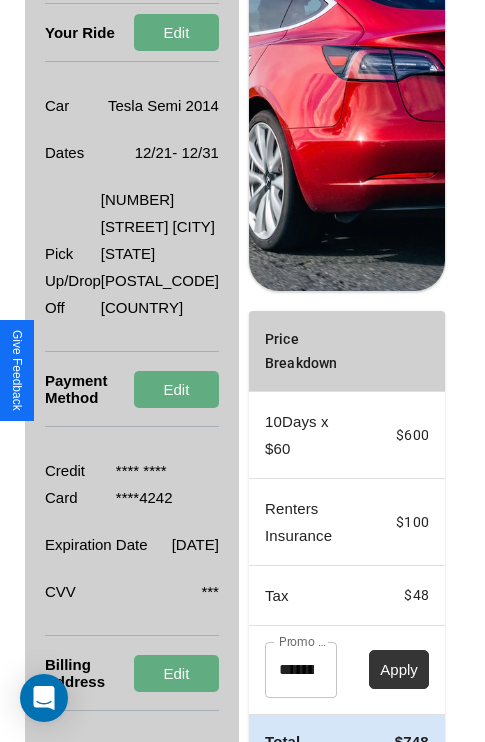 click on "Apply" at bounding box center (399, 669) 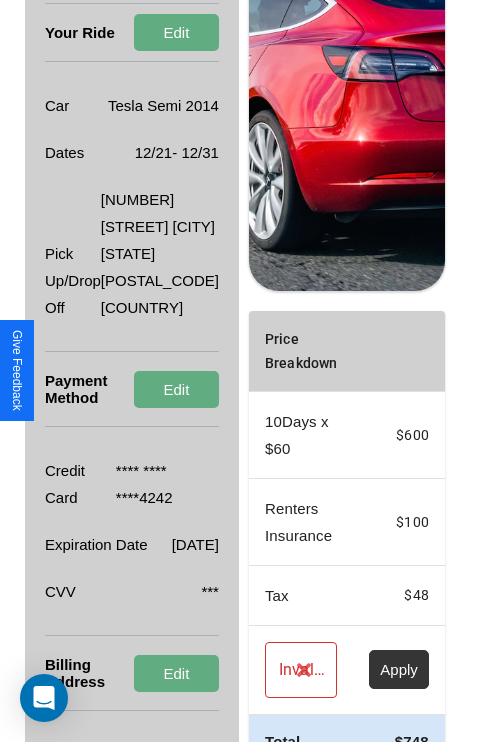 scroll, scrollTop: 482, scrollLeft: 72, axis: both 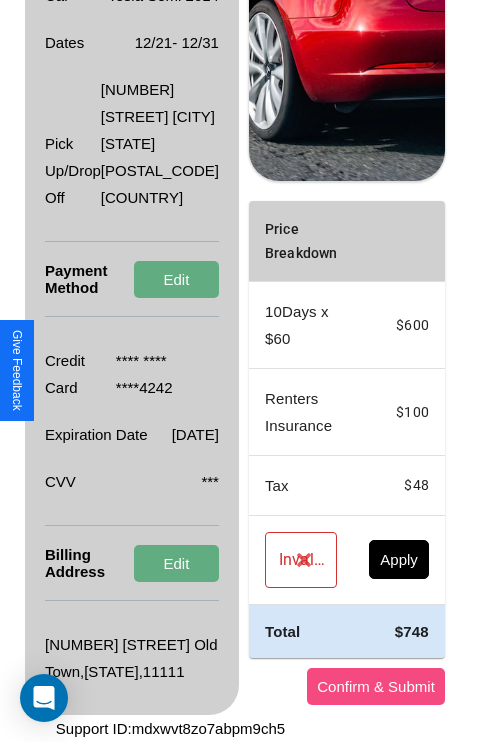 click on "Confirm & Submit" at bounding box center [376, 686] 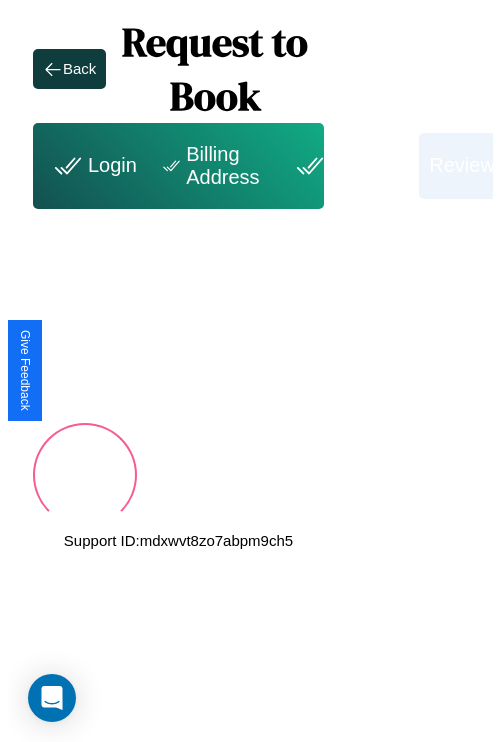 scroll, scrollTop: 0, scrollLeft: 72, axis: horizontal 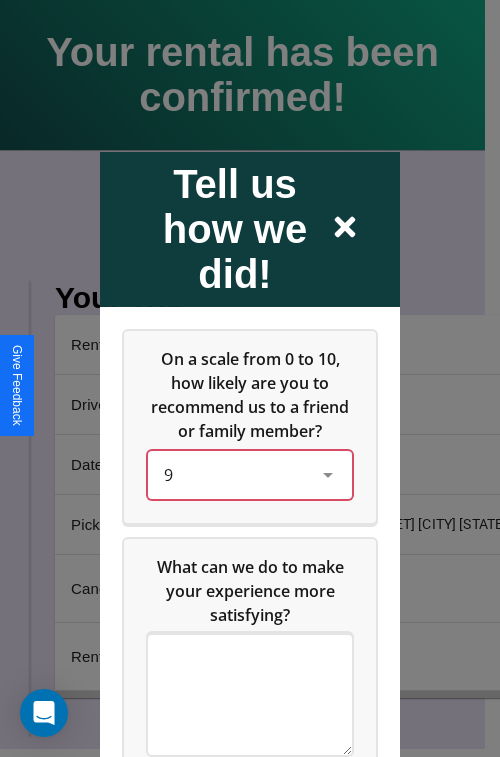 click on "9" at bounding box center (234, 474) 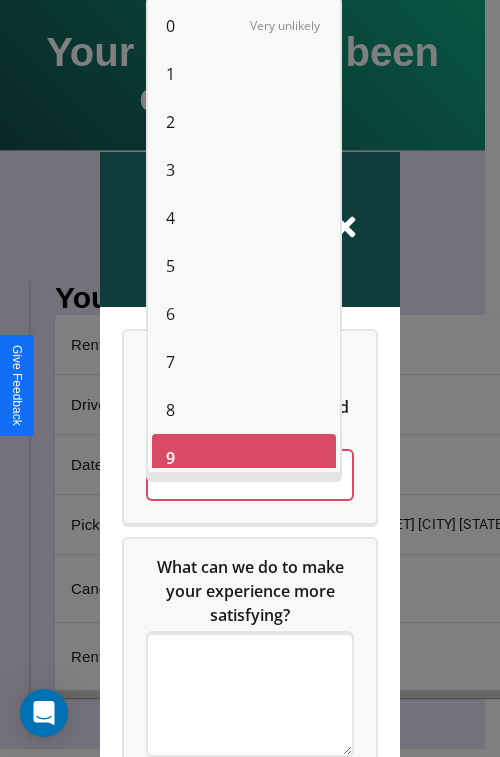 scroll, scrollTop: 14, scrollLeft: 0, axis: vertical 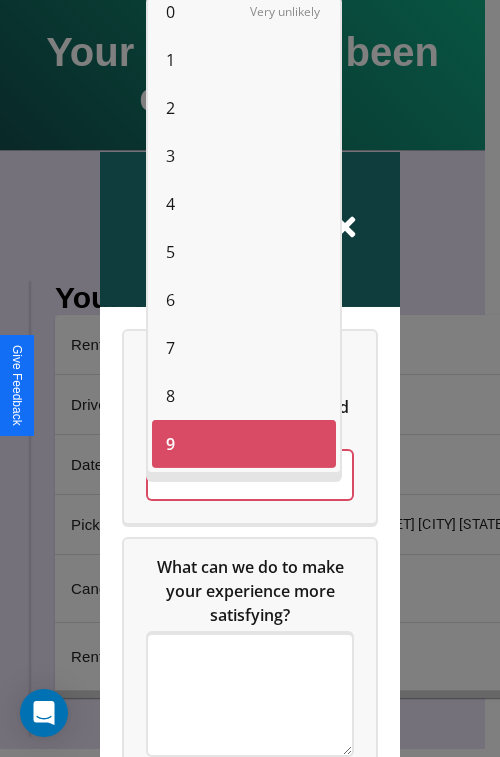click on "5" at bounding box center (170, 252) 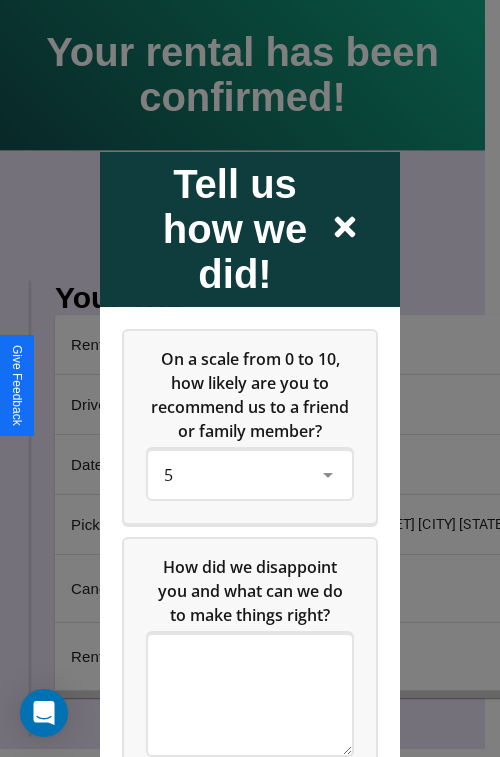 click 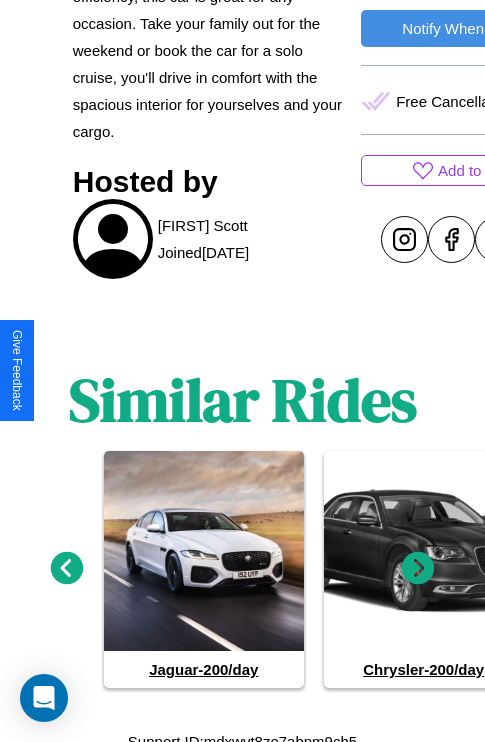 scroll, scrollTop: 936, scrollLeft: 0, axis: vertical 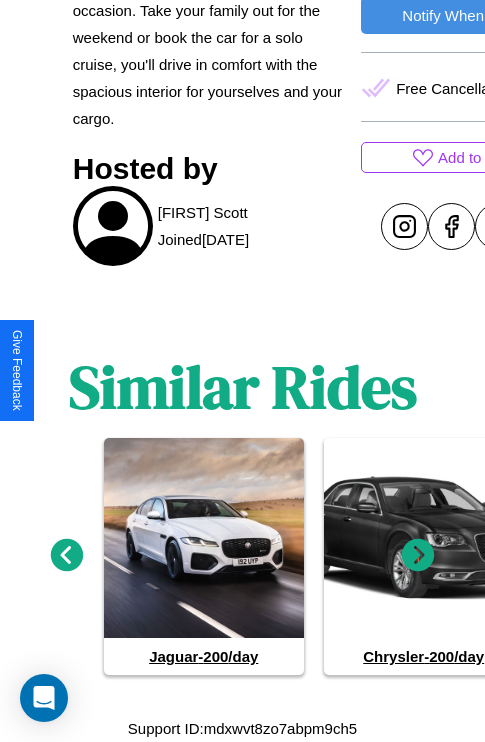 click 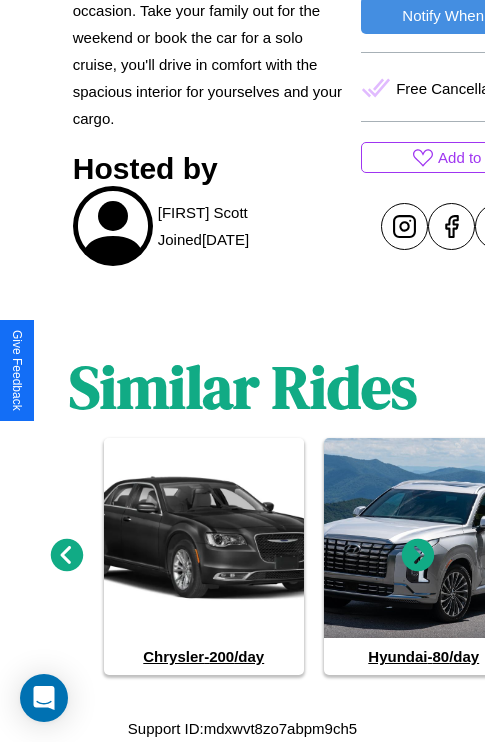 click 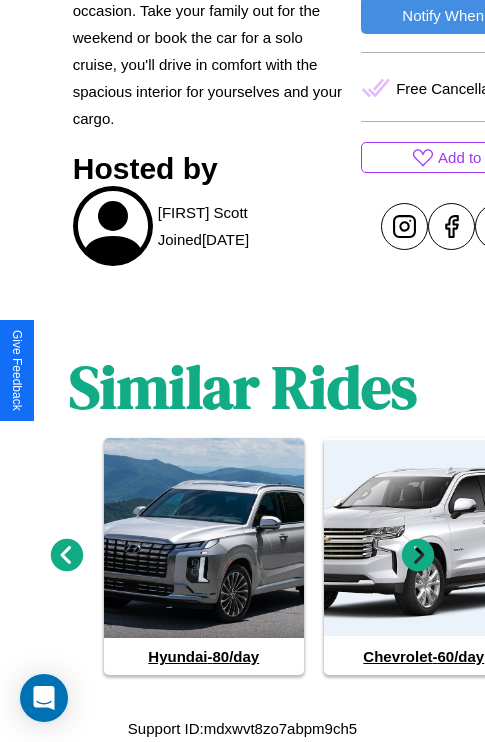 click 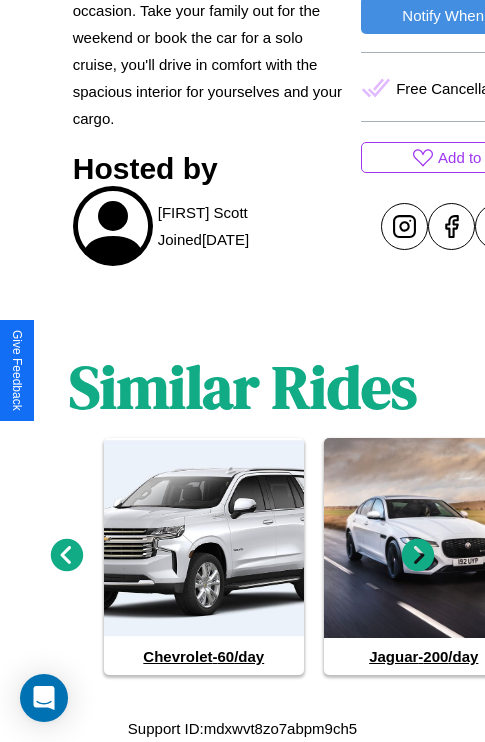 click 